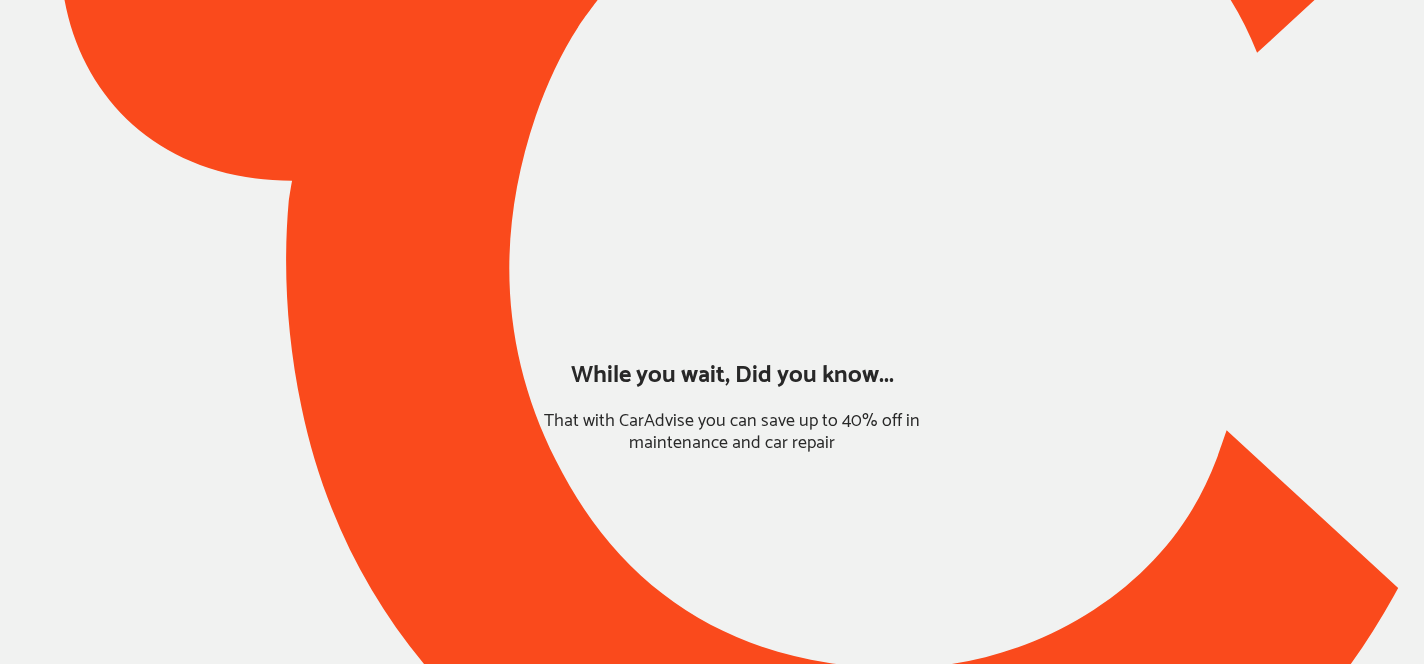 scroll, scrollTop: 0, scrollLeft: 0, axis: both 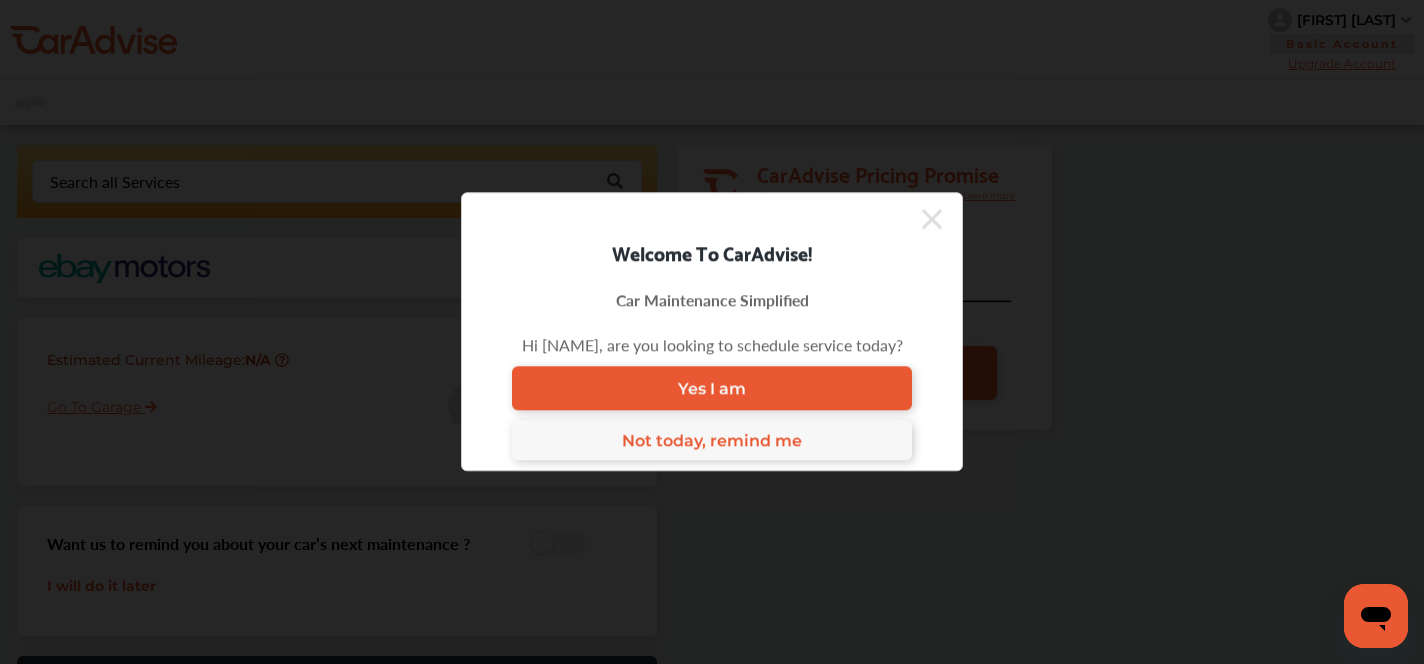 click 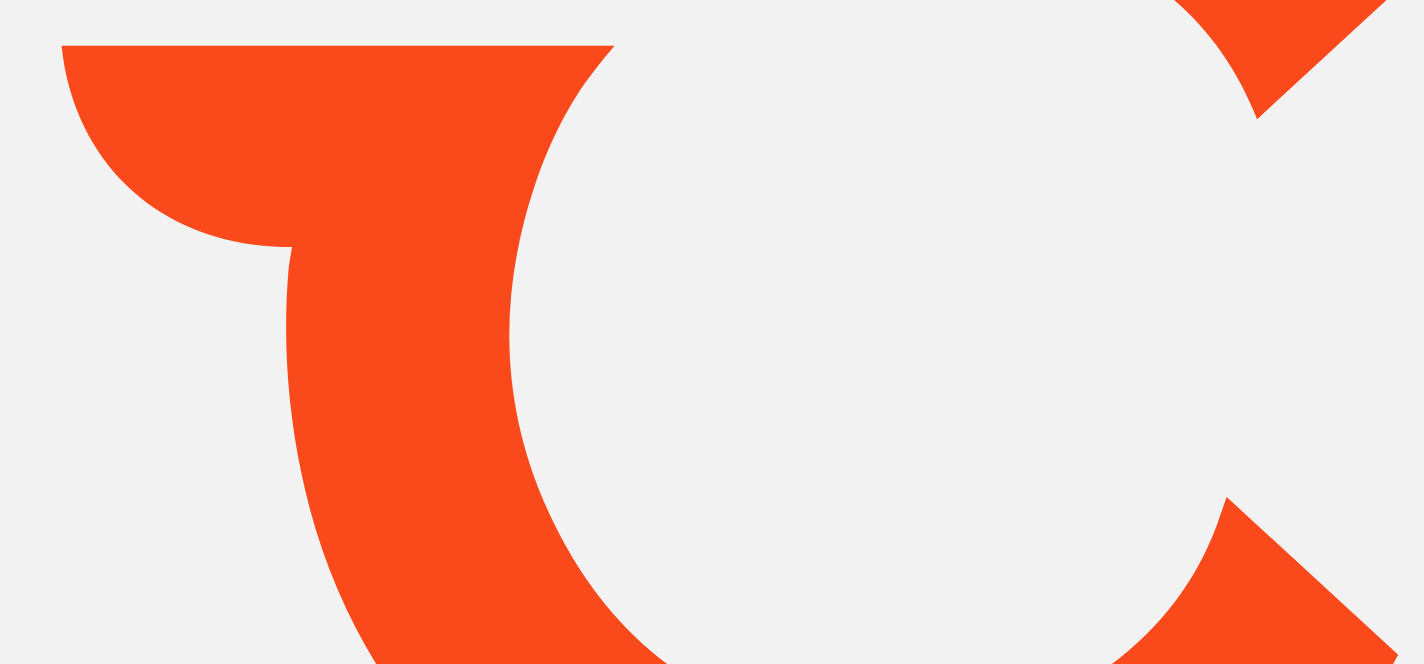 scroll, scrollTop: 0, scrollLeft: 0, axis: both 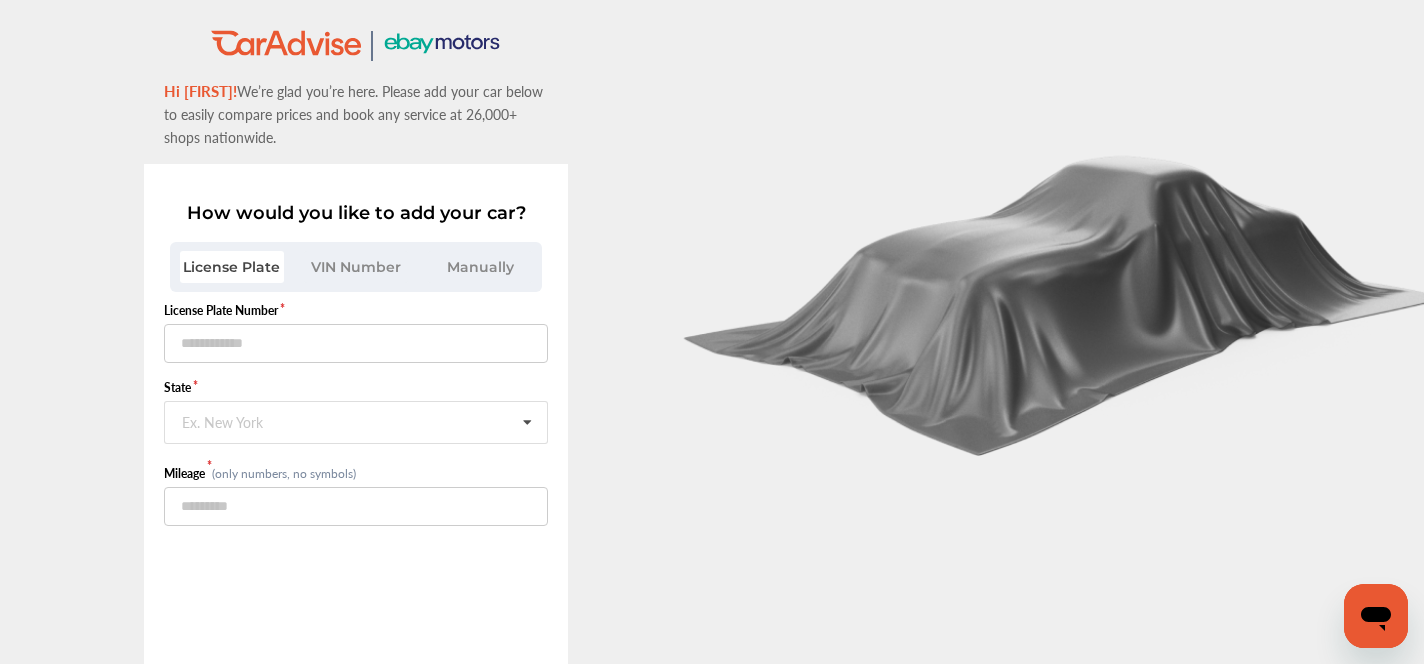 click on "VIN Number" at bounding box center [356, 267] 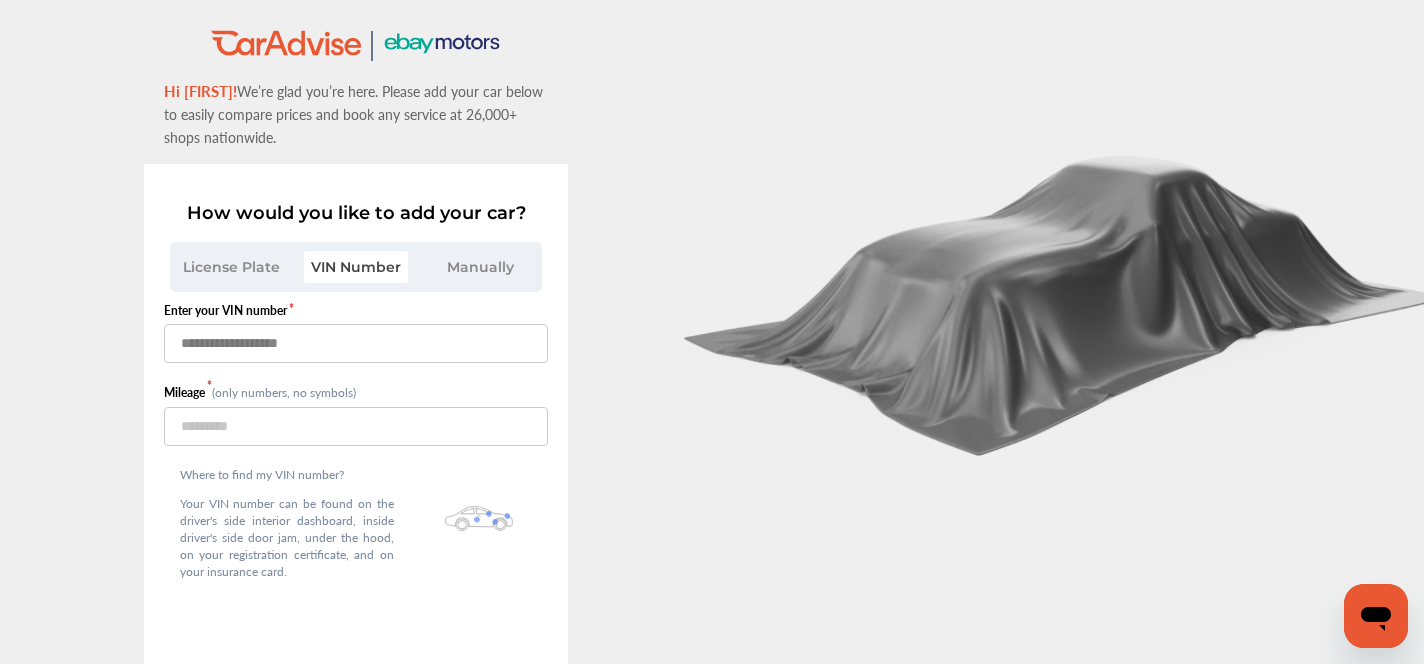 click at bounding box center [356, 343] 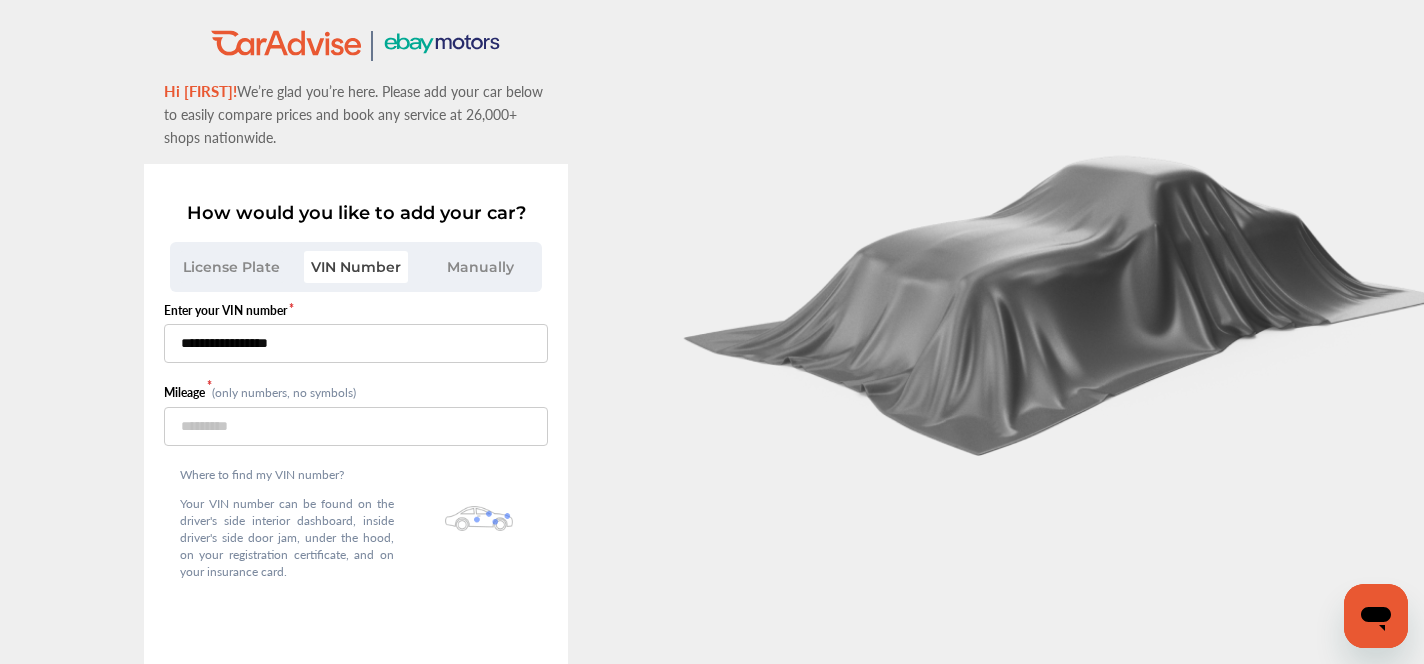 type on "**********" 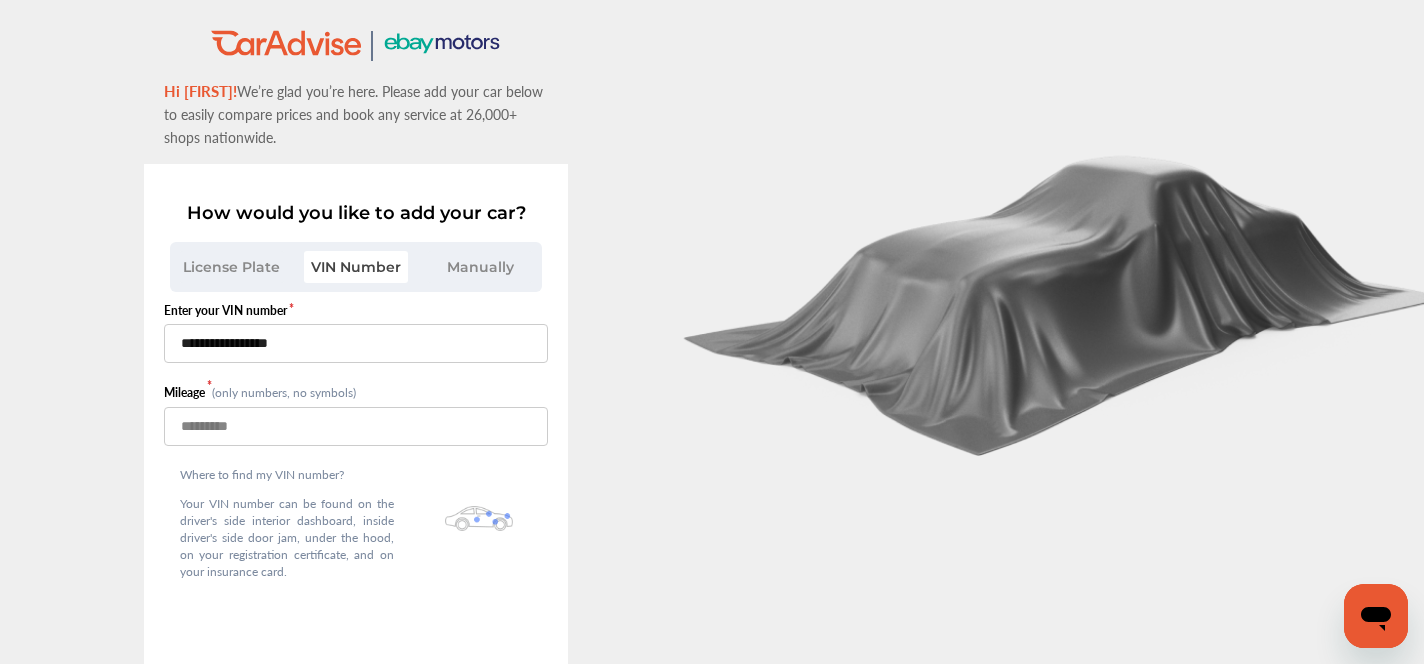 click at bounding box center (356, 426) 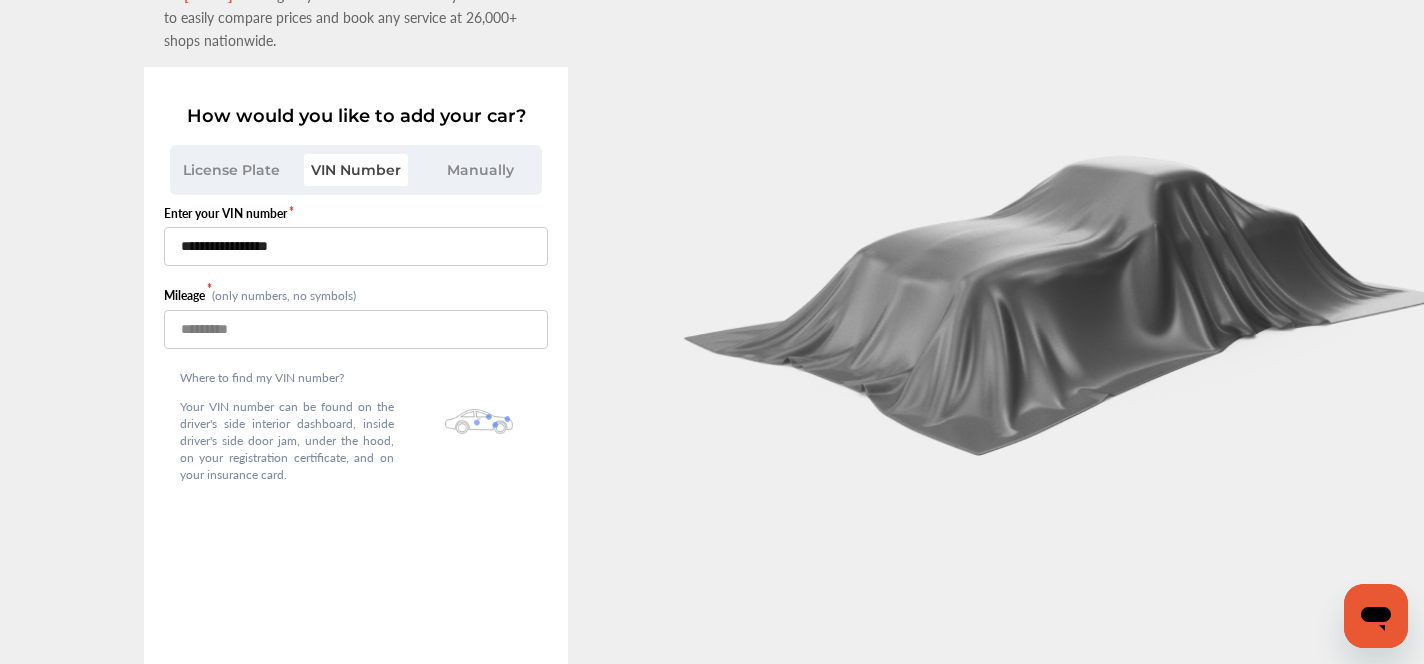 scroll, scrollTop: 138, scrollLeft: 0, axis: vertical 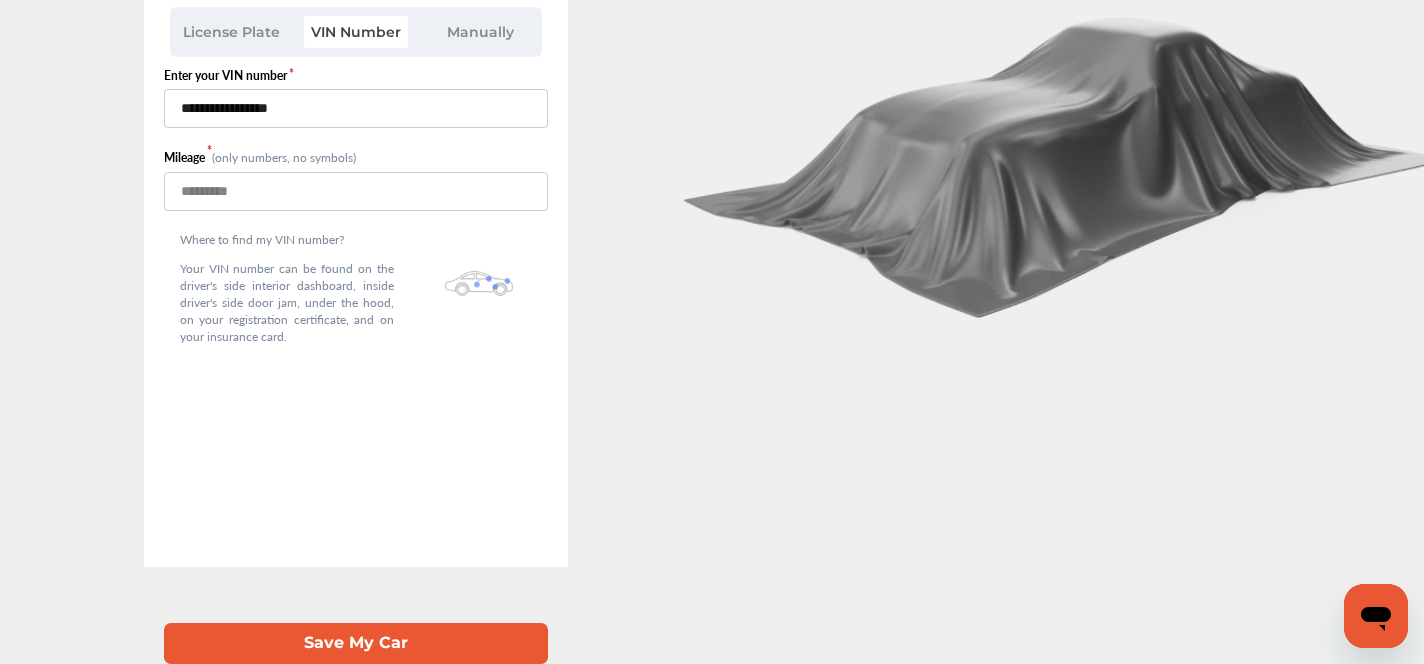 type on "******" 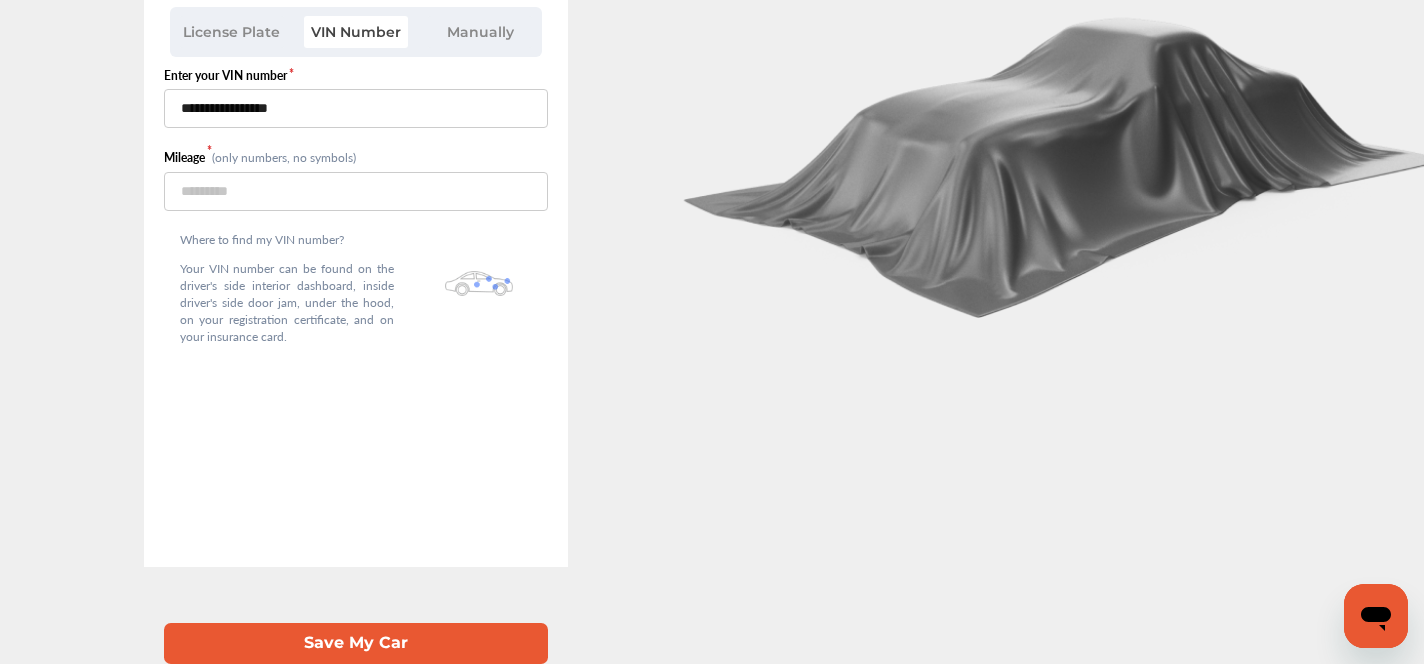 click on "Save My Car" at bounding box center [356, 643] 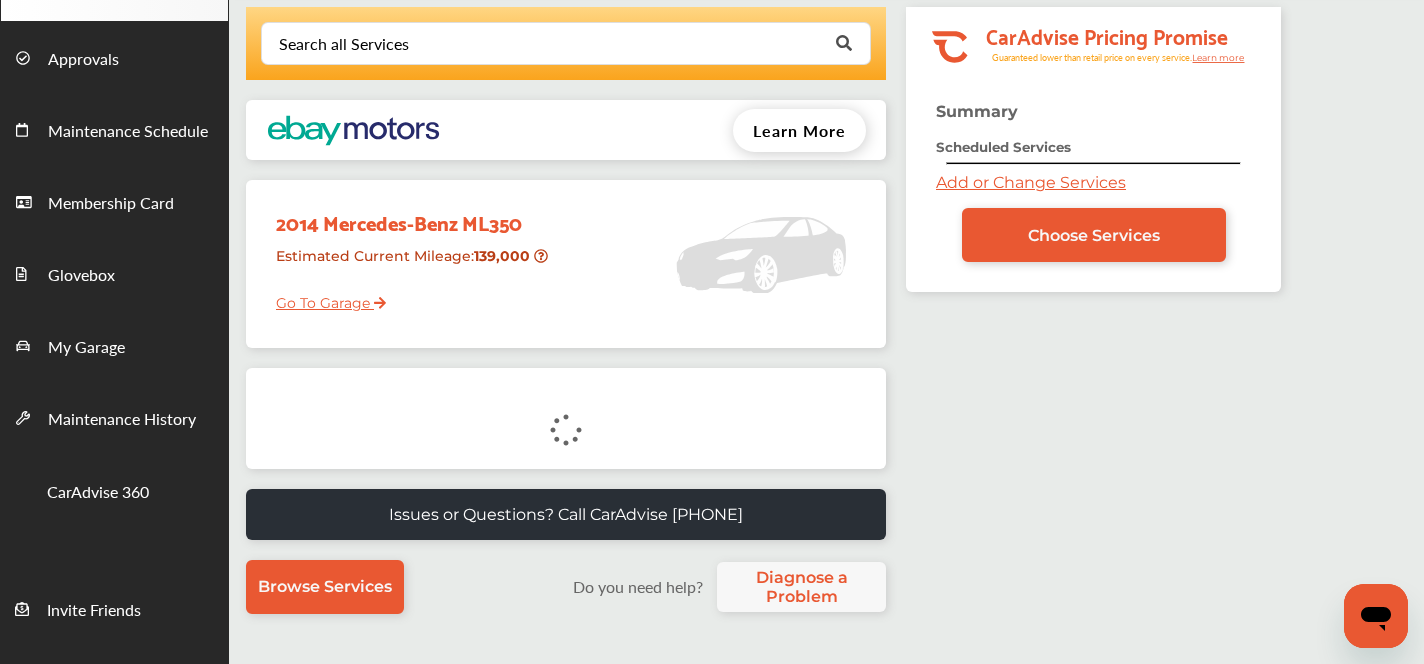 scroll, scrollTop: 0, scrollLeft: 0, axis: both 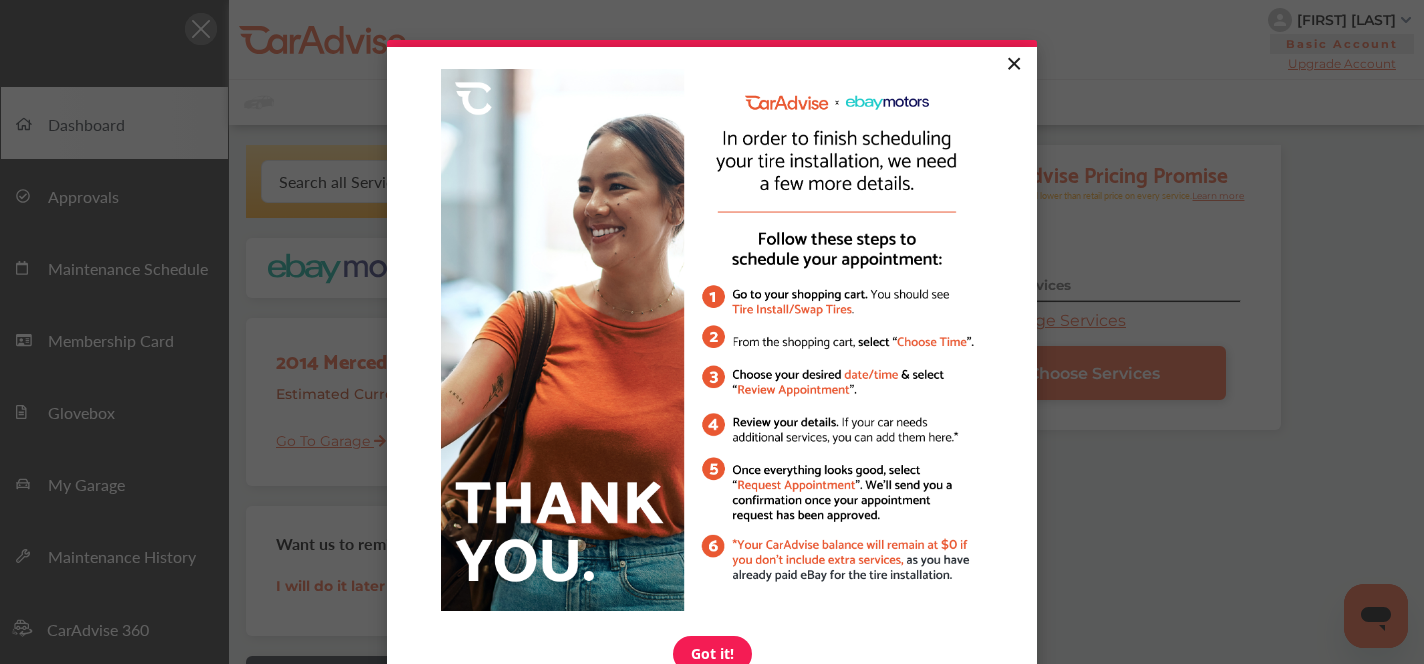 click on "×" at bounding box center (1013, 65) 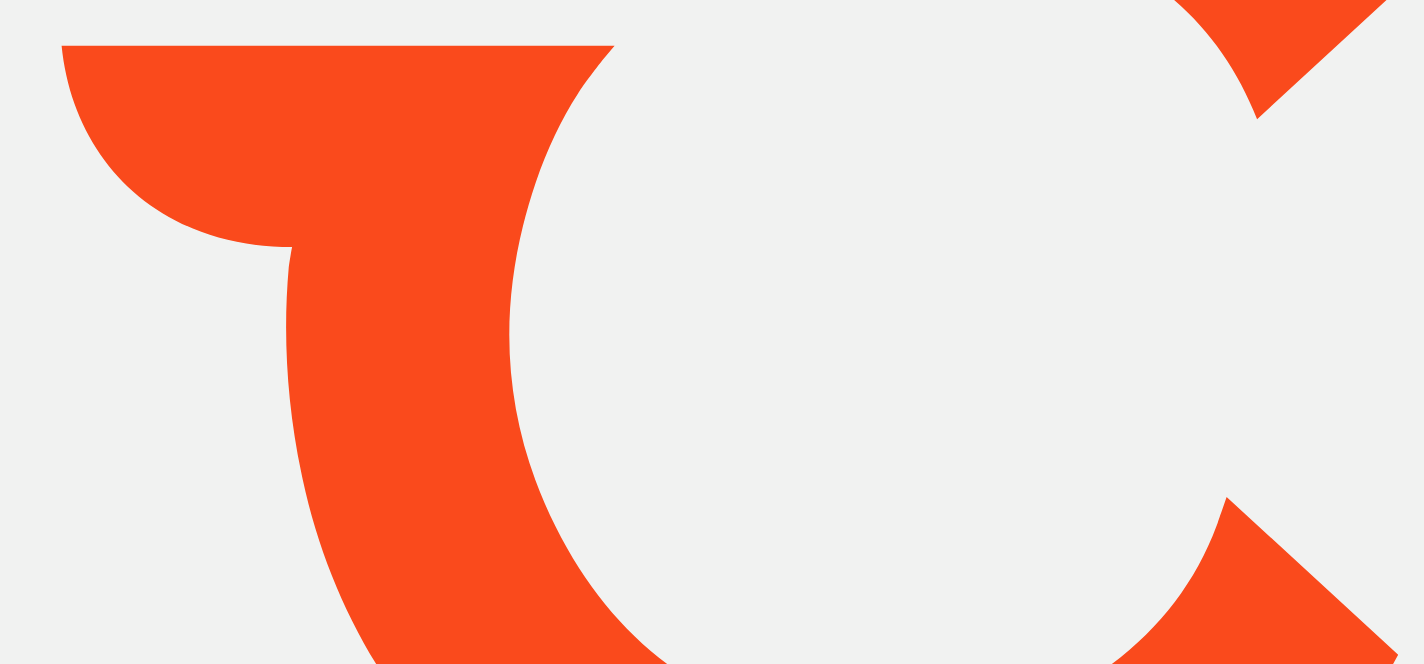 scroll, scrollTop: 0, scrollLeft: 0, axis: both 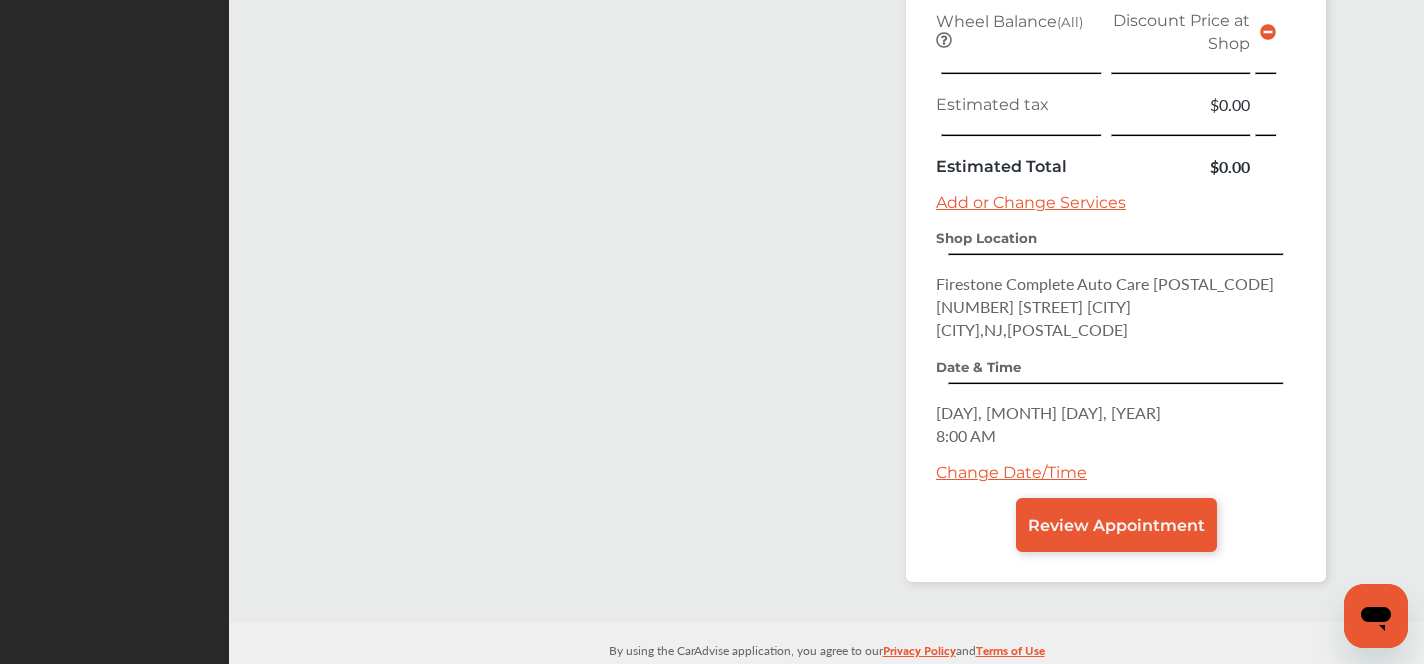 click on "Change Date/Time" at bounding box center [1116, 480] 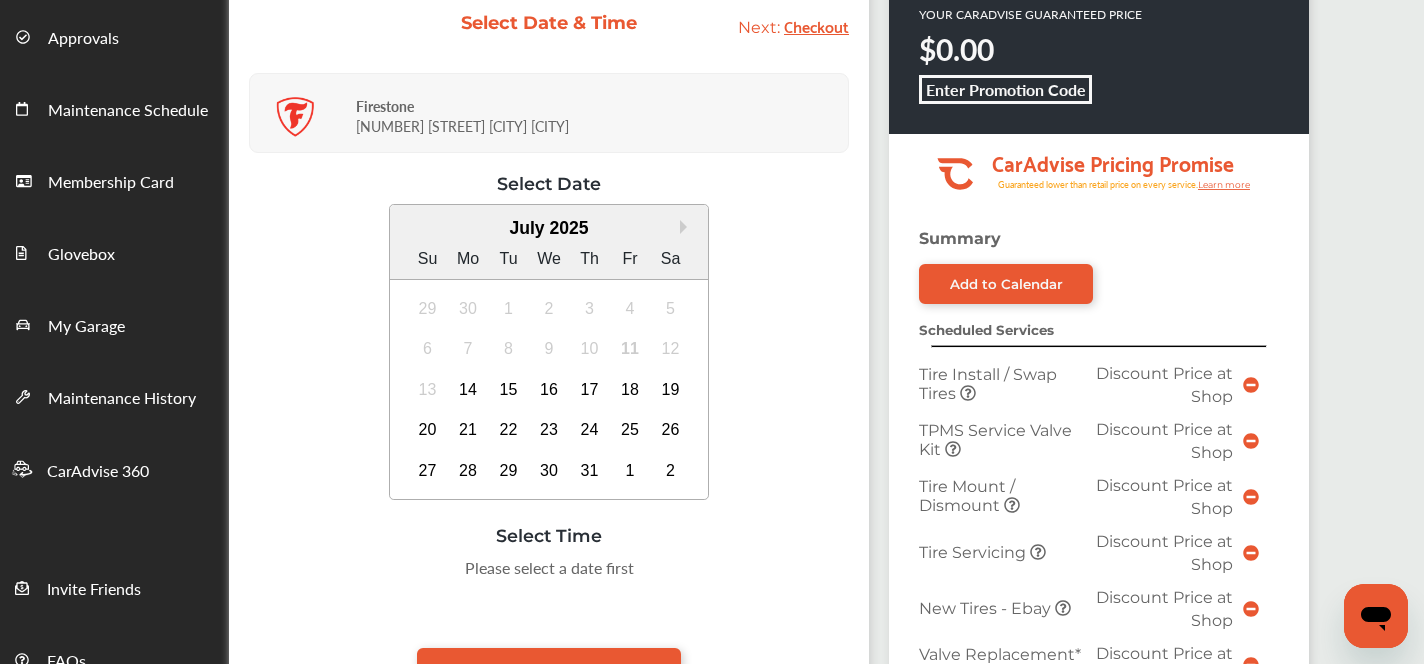 scroll, scrollTop: 185, scrollLeft: 0, axis: vertical 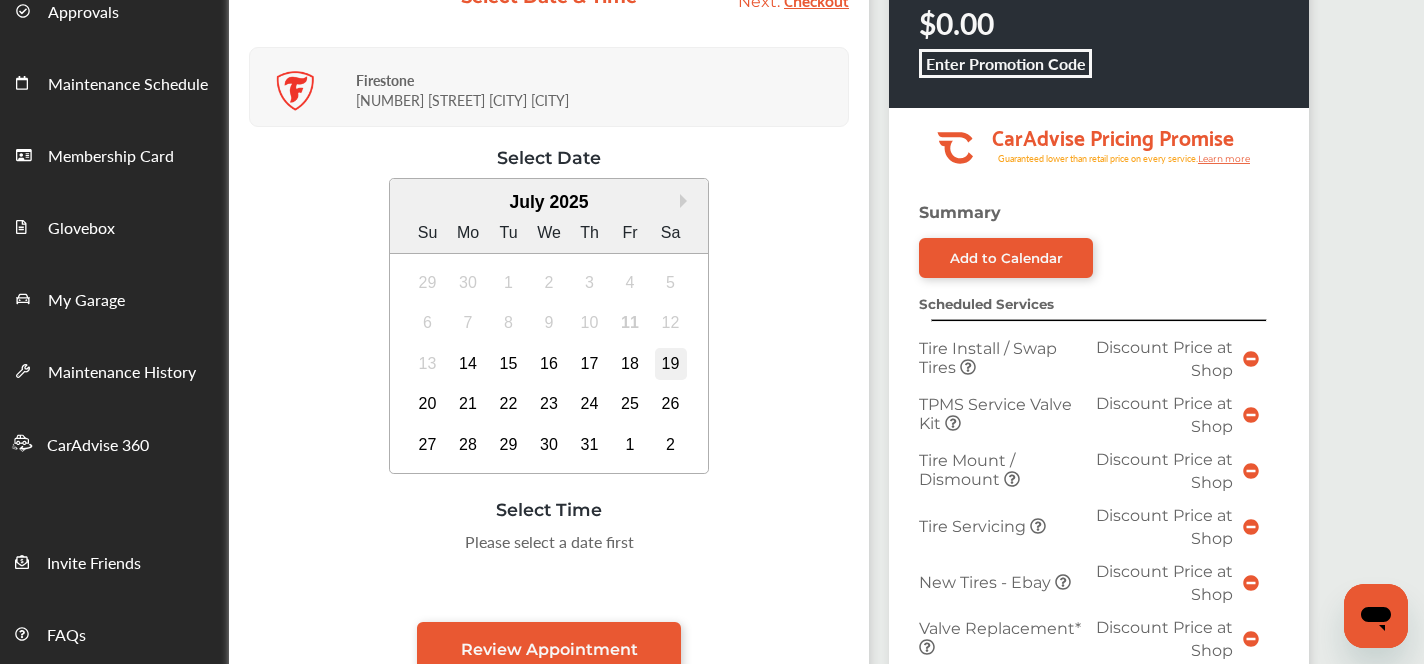 click on "19" at bounding box center [671, 364] 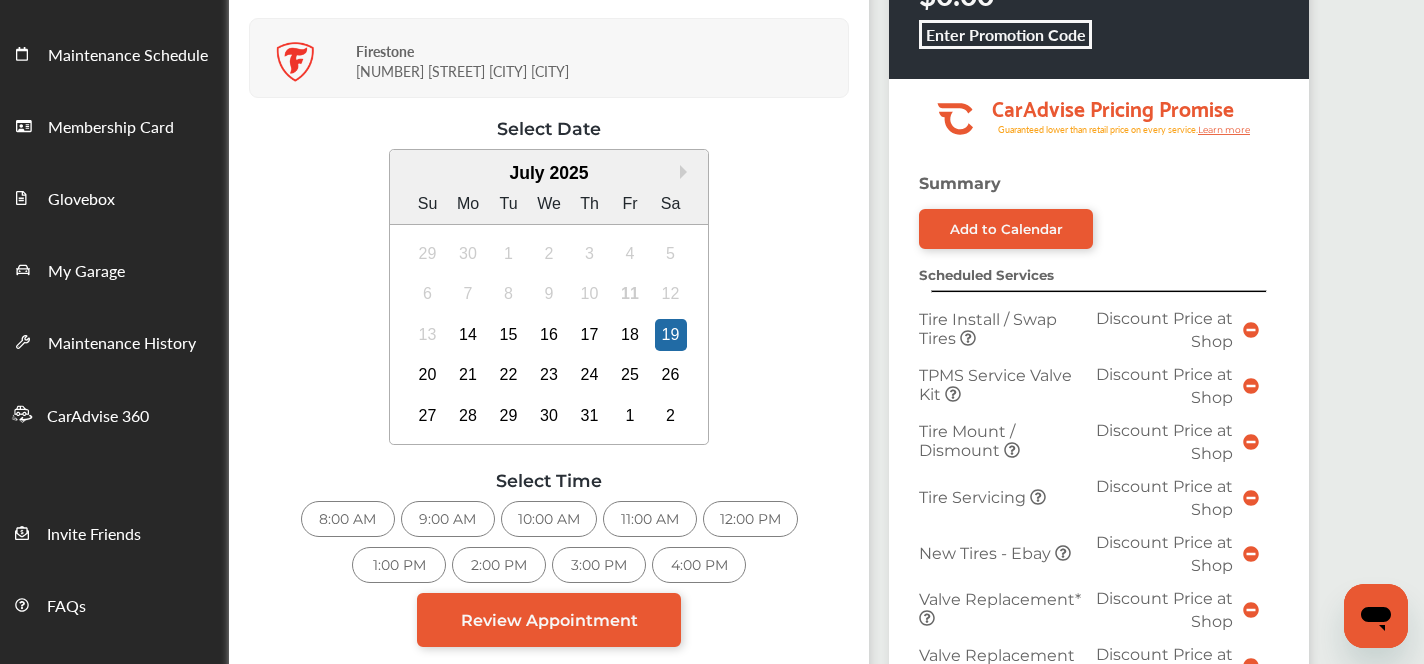 scroll, scrollTop: 230, scrollLeft: 0, axis: vertical 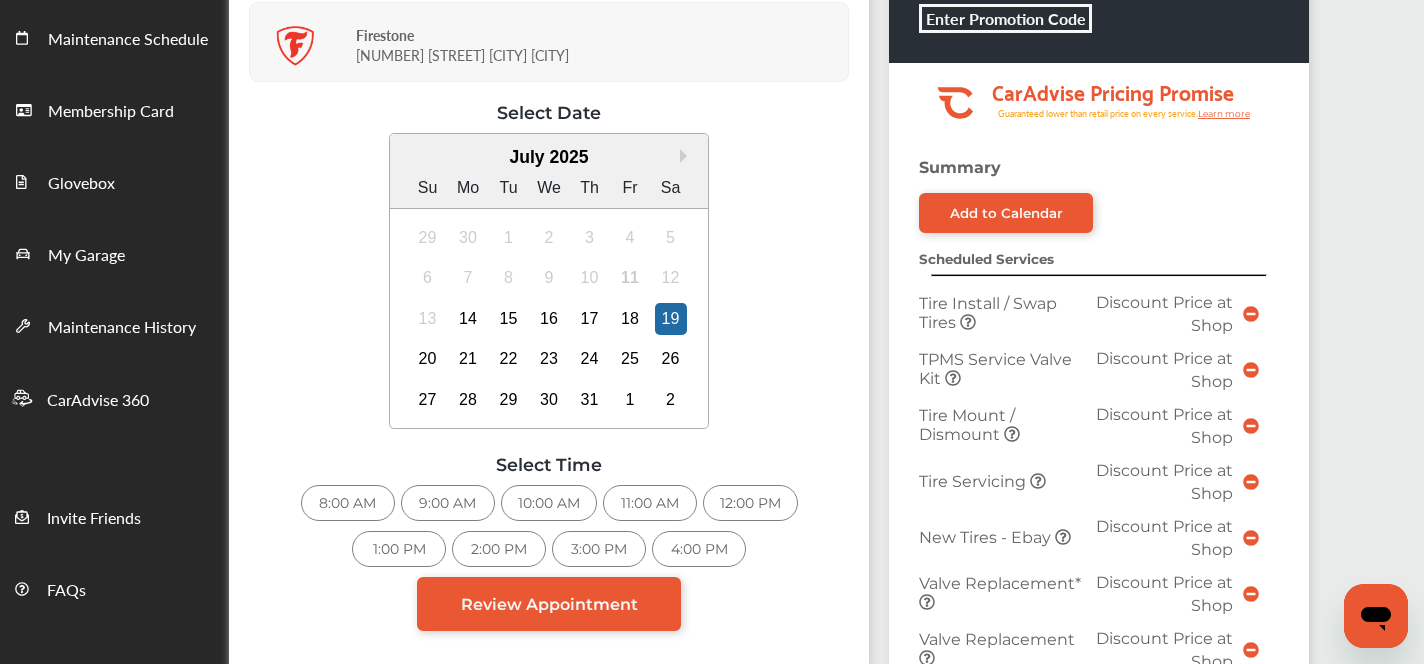 click on "8:00 AM" at bounding box center [348, 503] 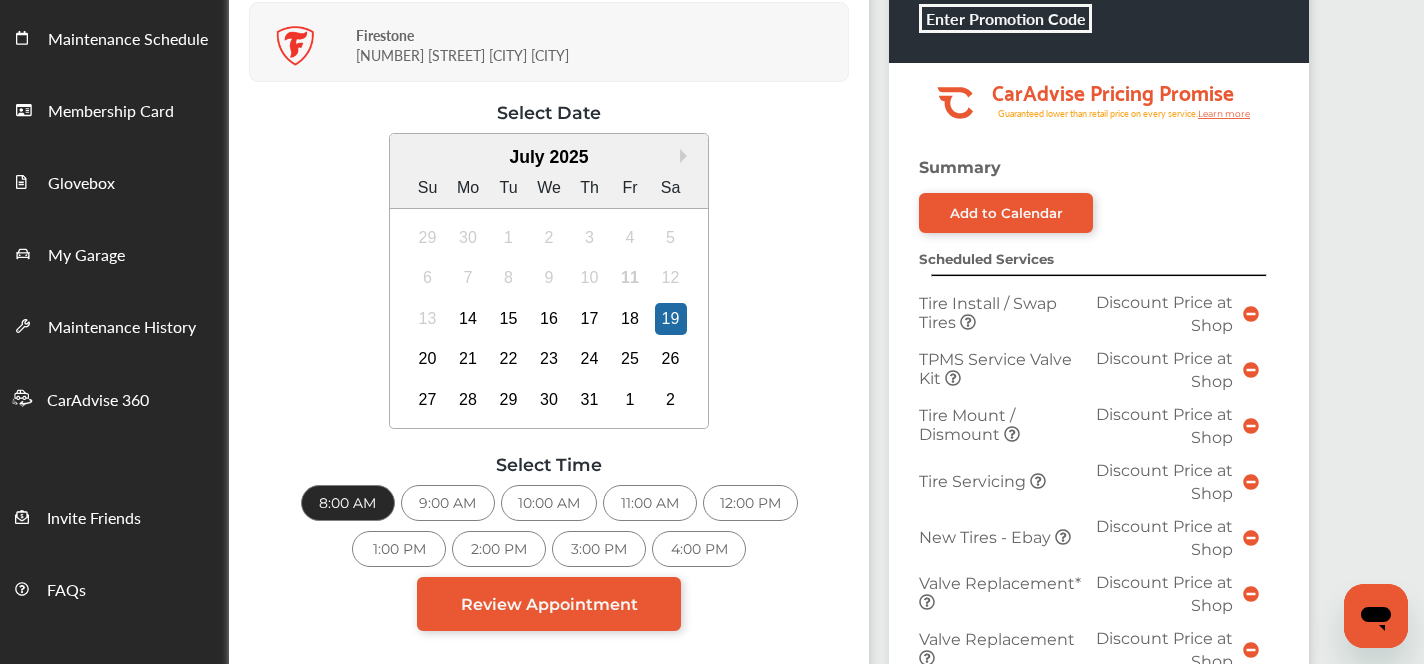 scroll, scrollTop: 311, scrollLeft: 0, axis: vertical 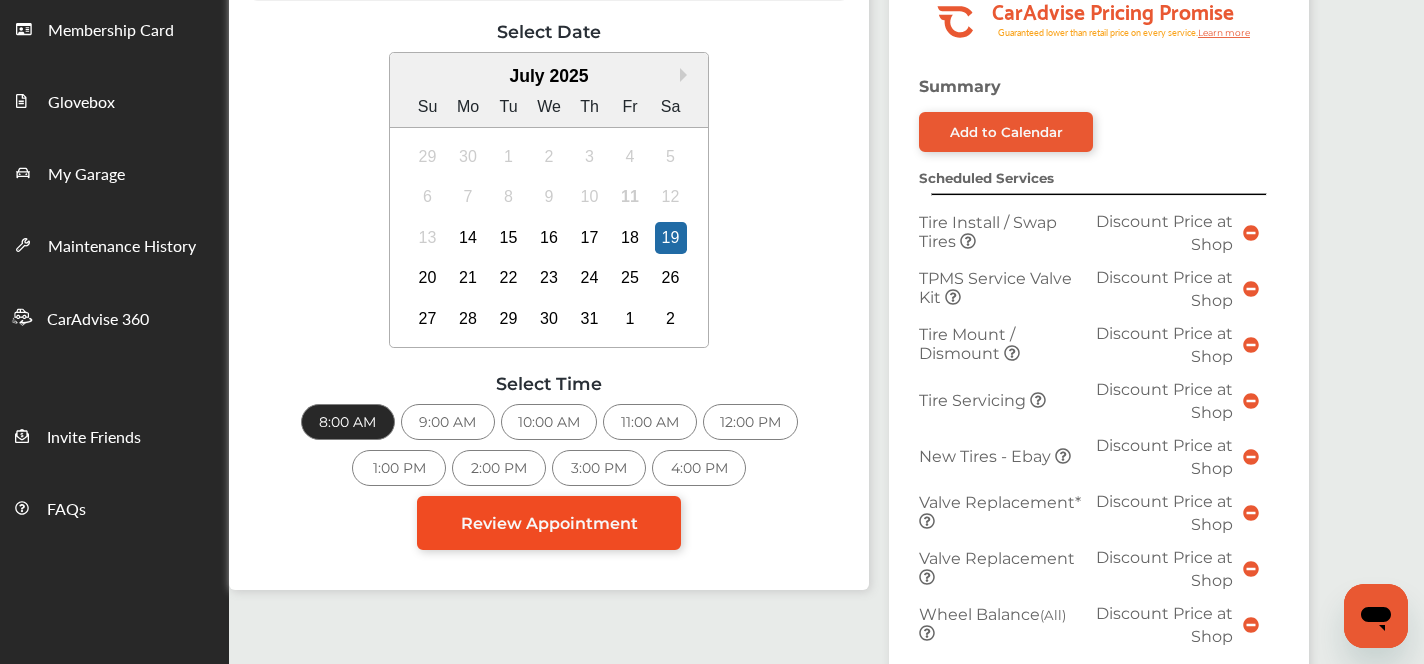 click on "Review Appointment" at bounding box center (549, 523) 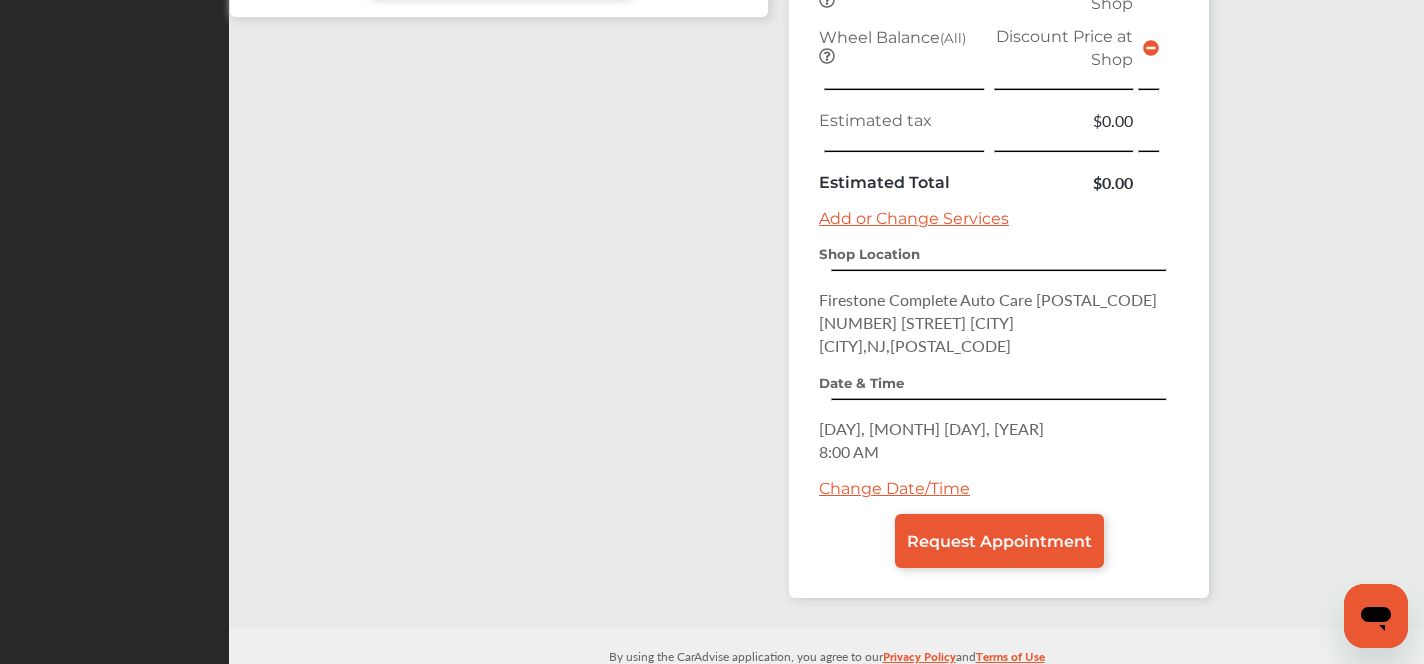 scroll, scrollTop: 924, scrollLeft: 0, axis: vertical 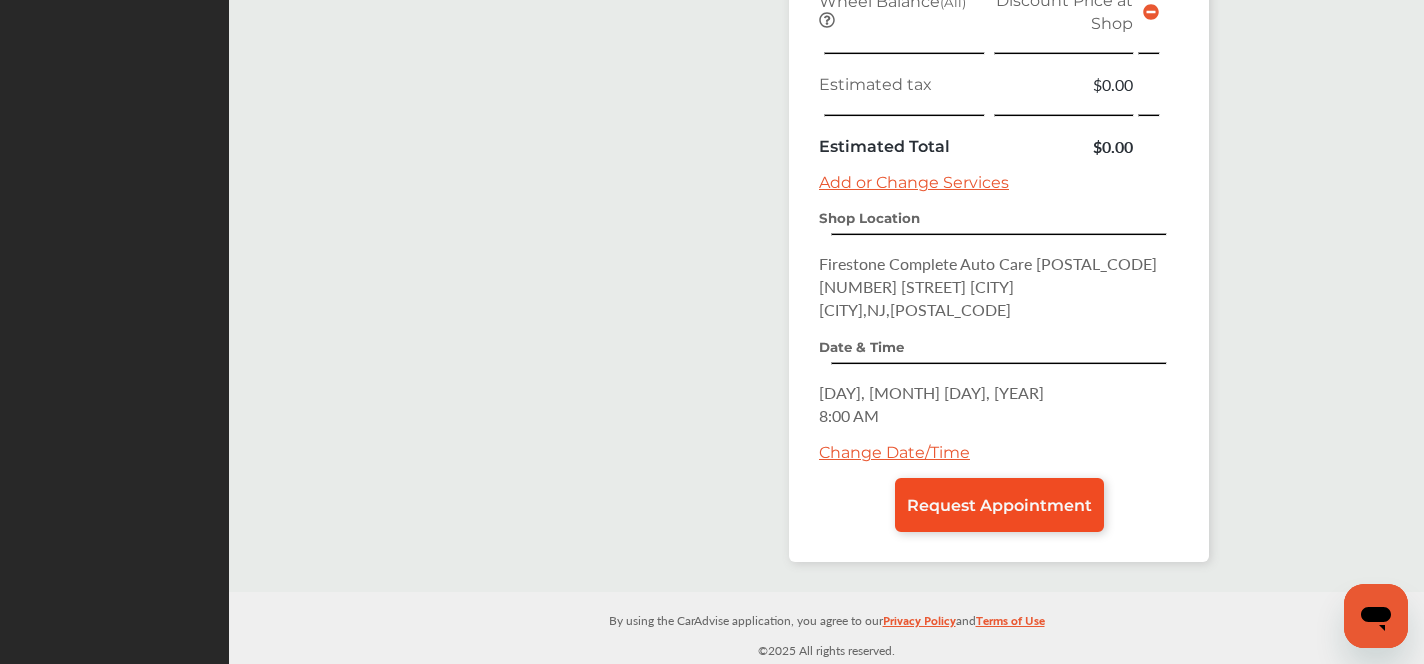 click on "Request Appointment" at bounding box center [999, 505] 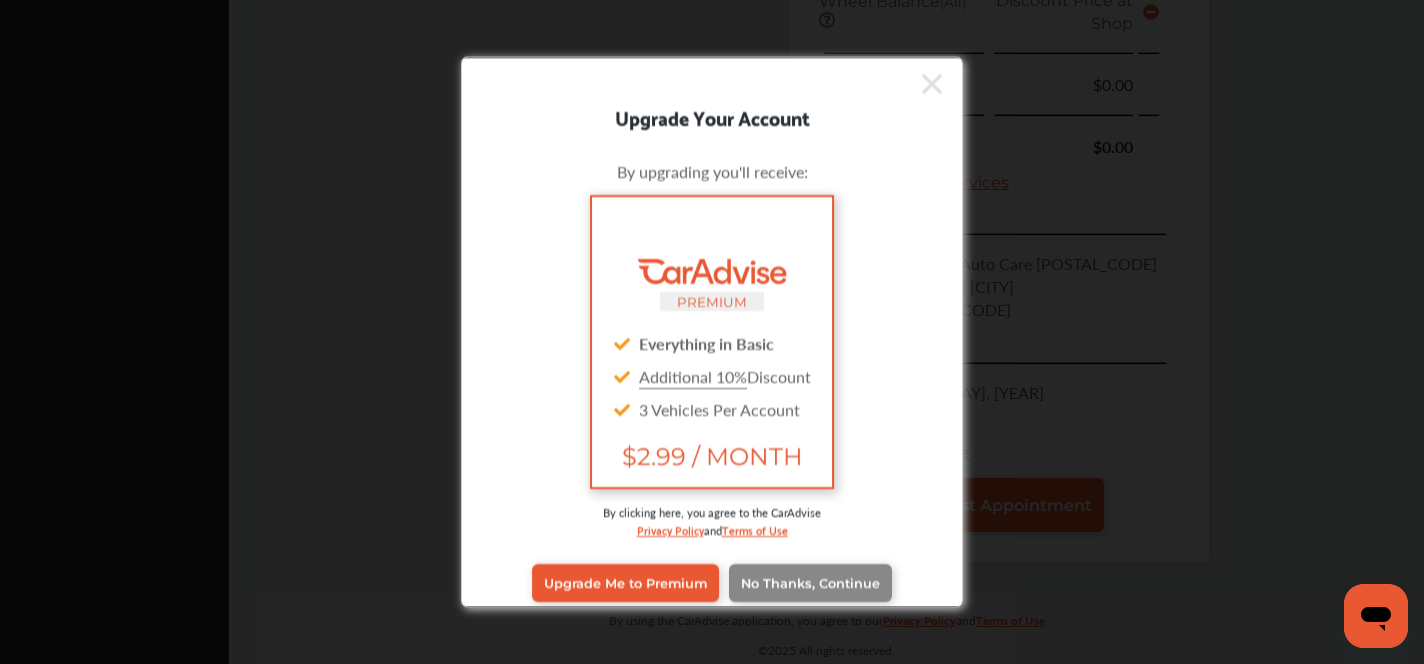 click on "No Thanks, Continue" at bounding box center (810, 582) 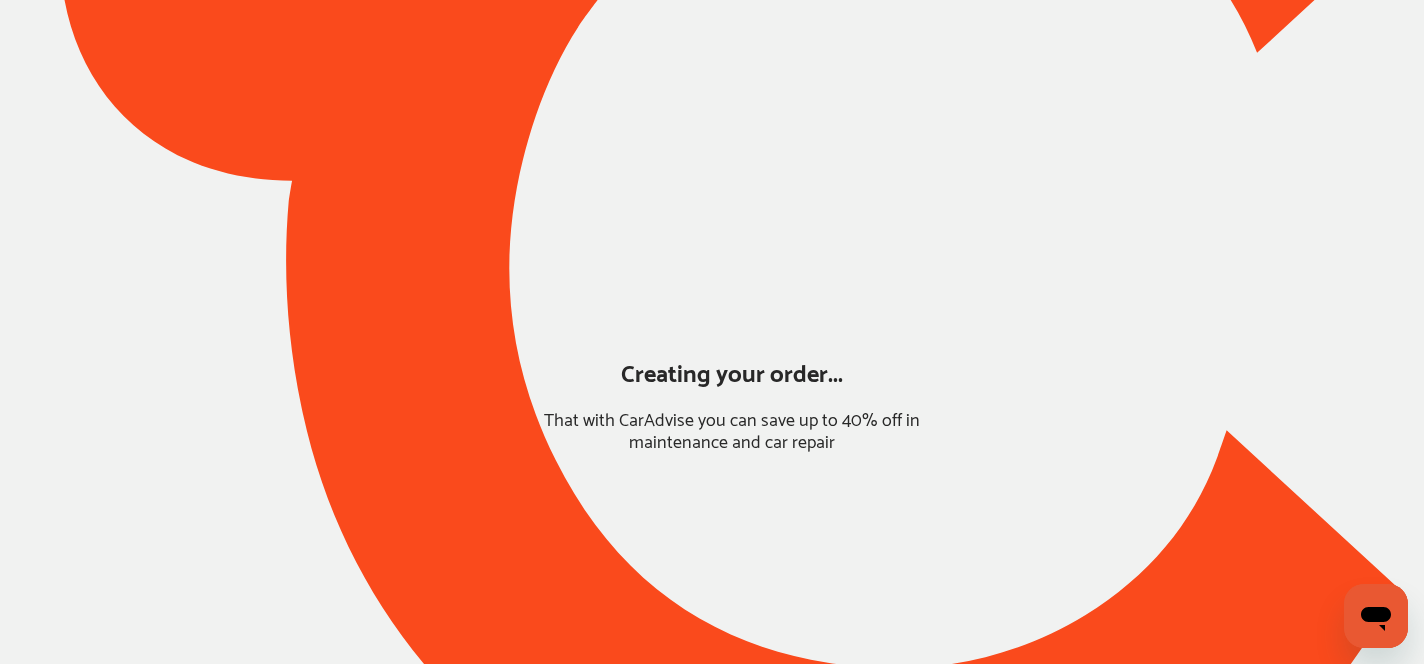 scroll, scrollTop: 189, scrollLeft: 0, axis: vertical 